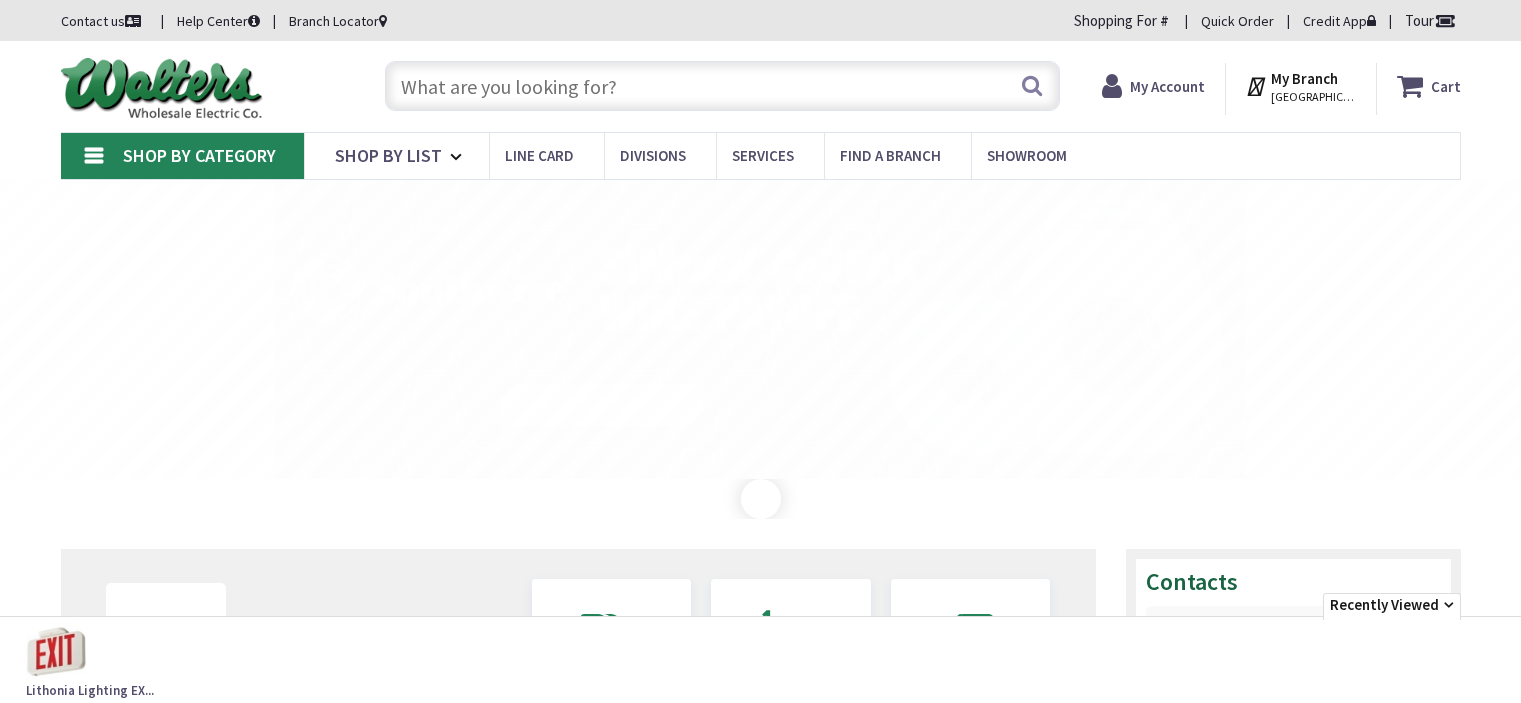 scroll, scrollTop: 0, scrollLeft: 0, axis: both 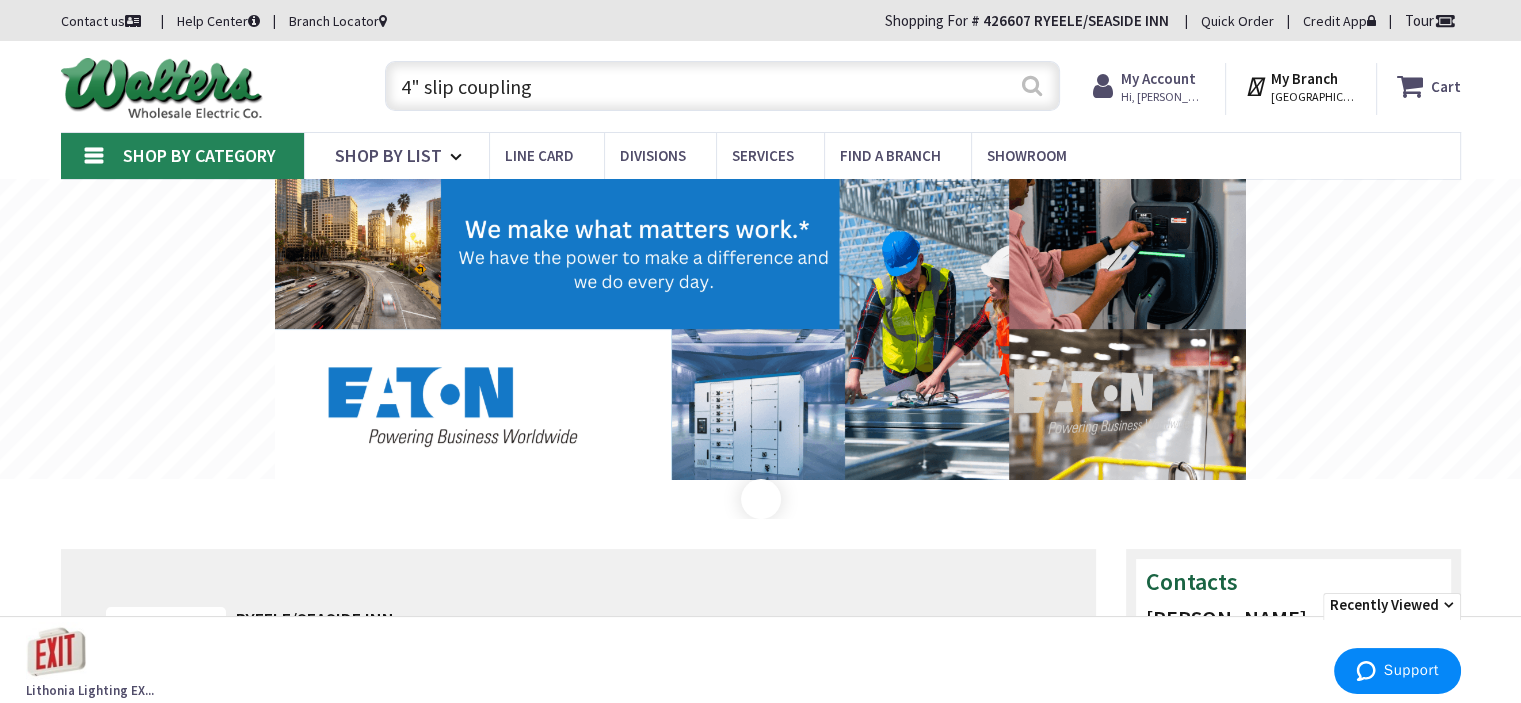 type on "4" slip coupling" 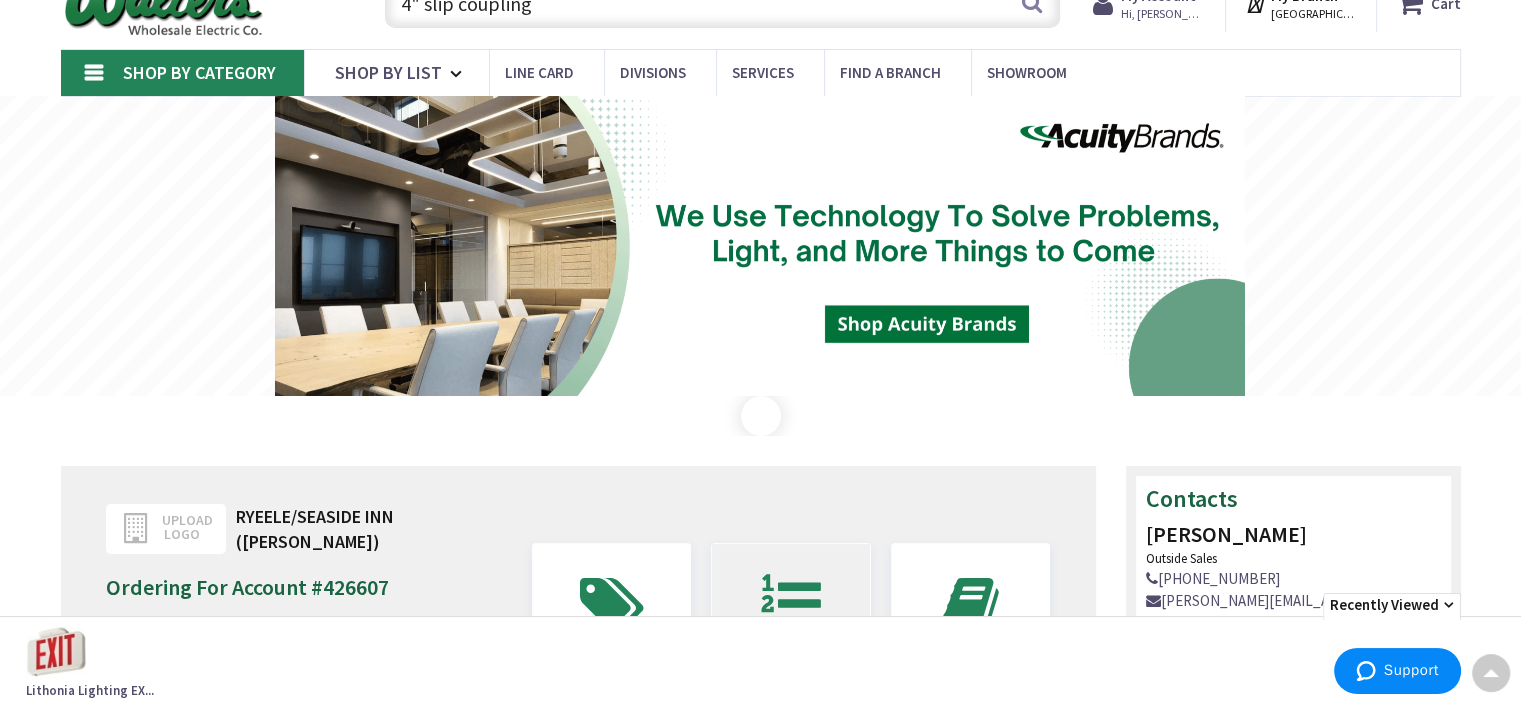 scroll, scrollTop: 0, scrollLeft: 0, axis: both 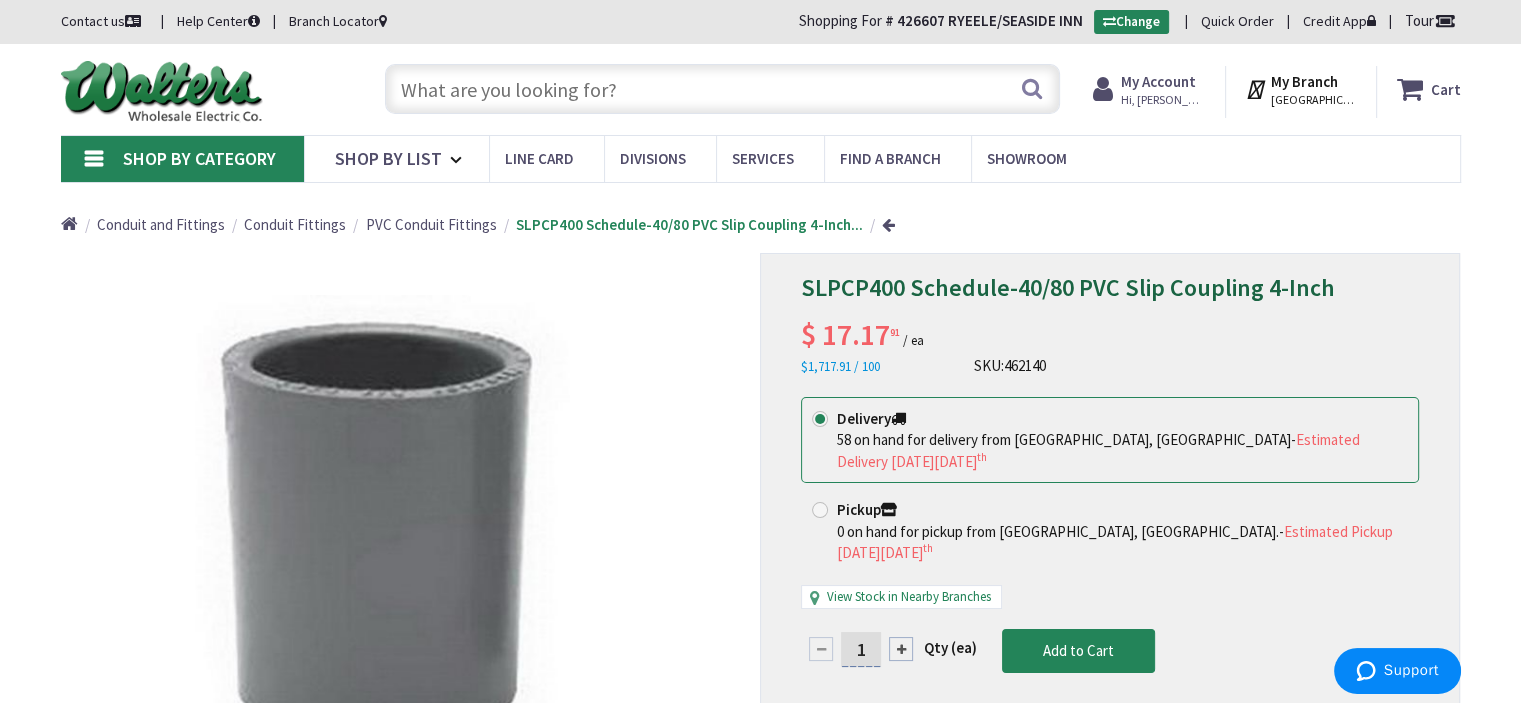 click at bounding box center [722, 89] 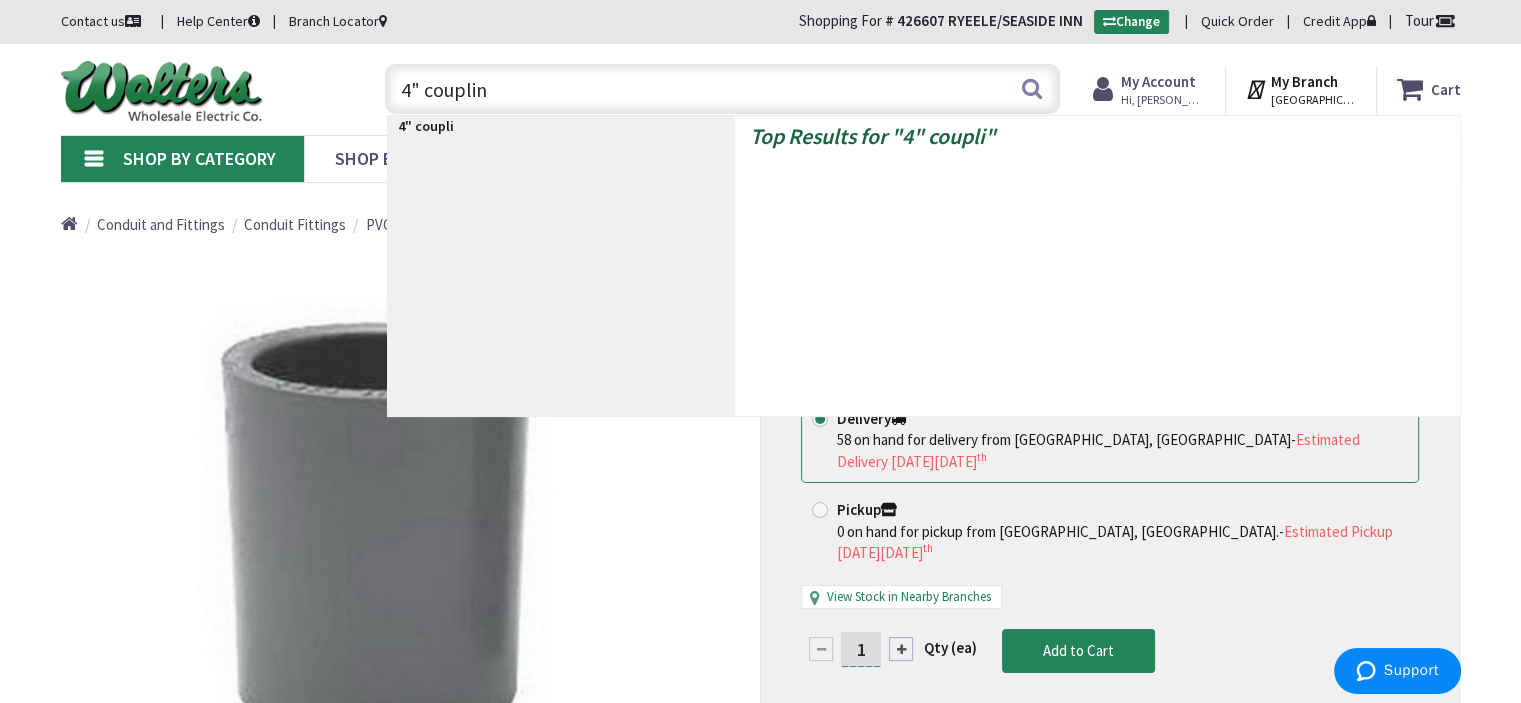 type on "4" coupling" 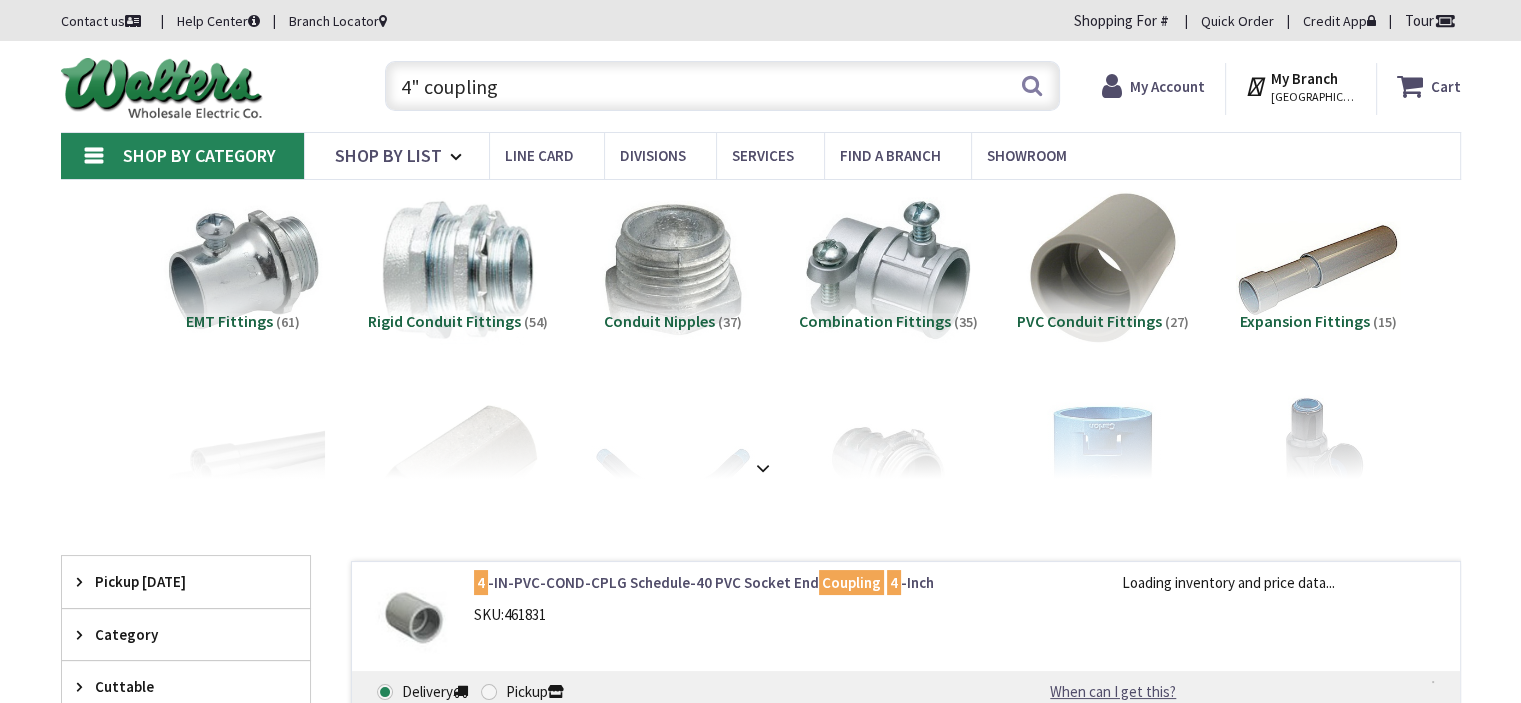 scroll, scrollTop: 100, scrollLeft: 0, axis: vertical 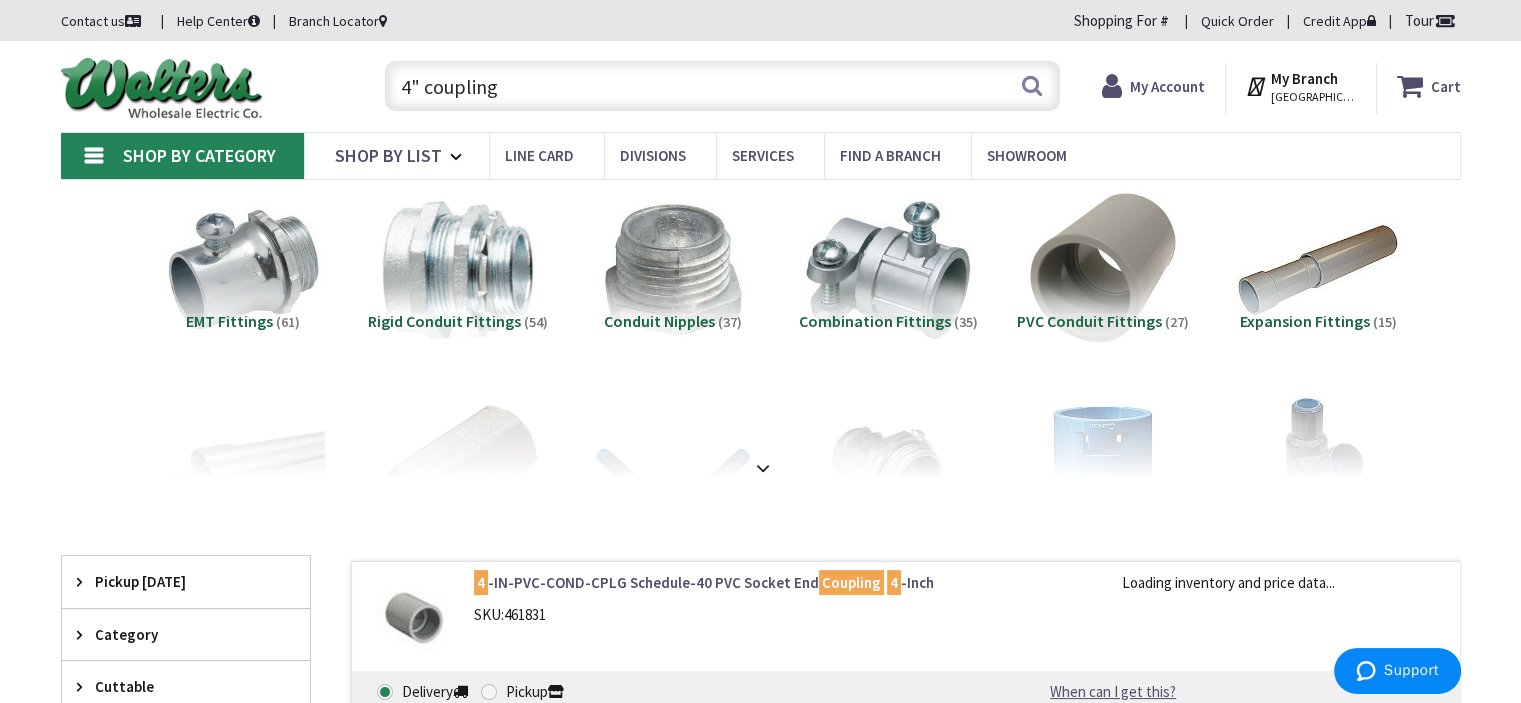 click on "4" coupling" at bounding box center (722, 86) 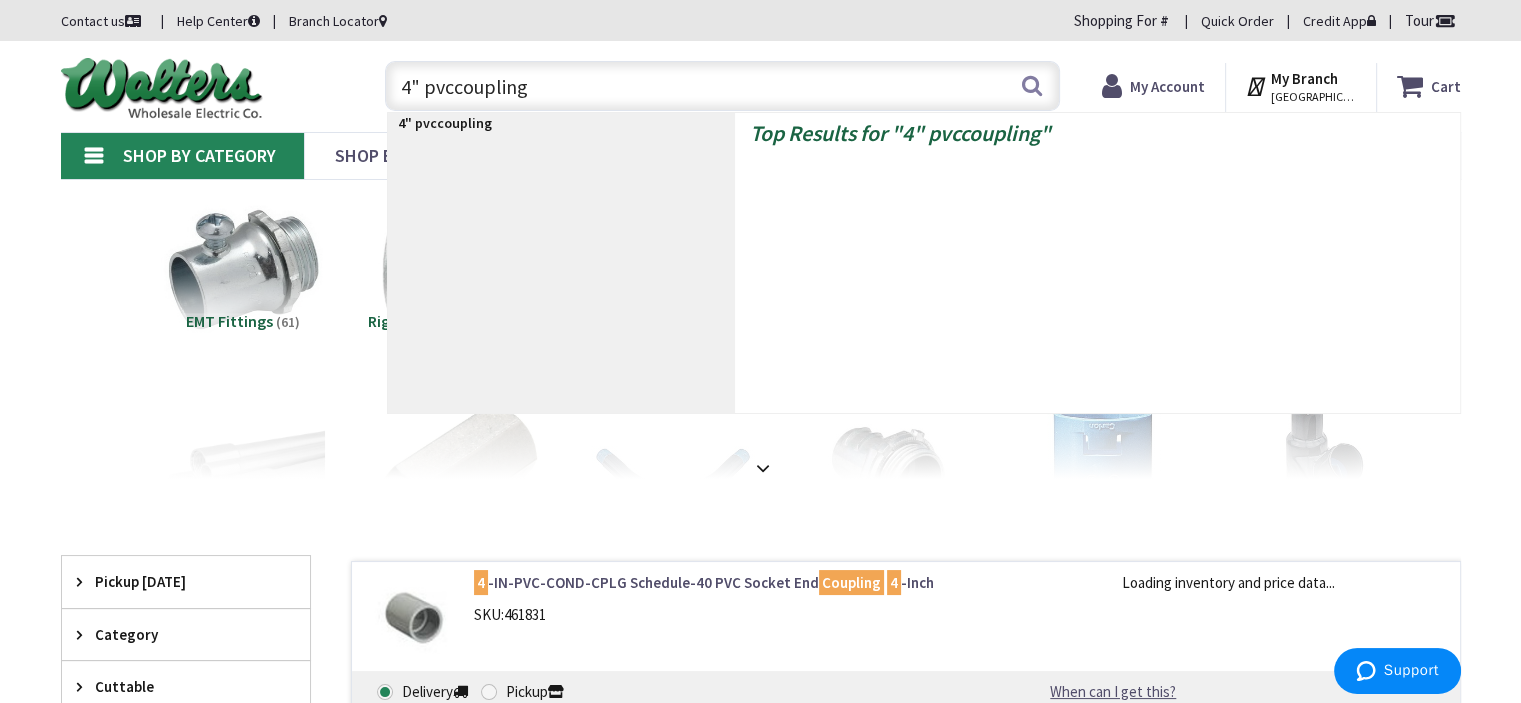 type on "4" pvc coupling" 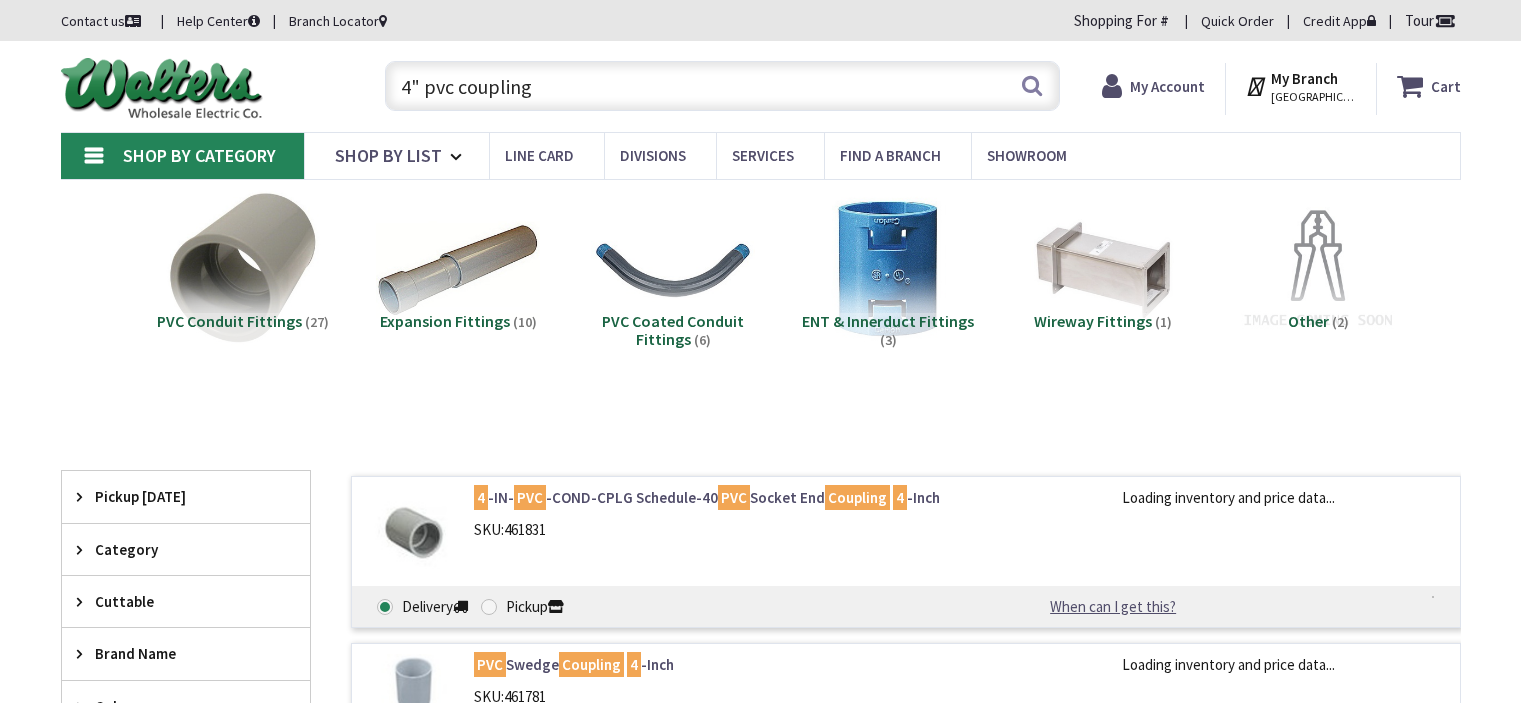 scroll, scrollTop: 0, scrollLeft: 0, axis: both 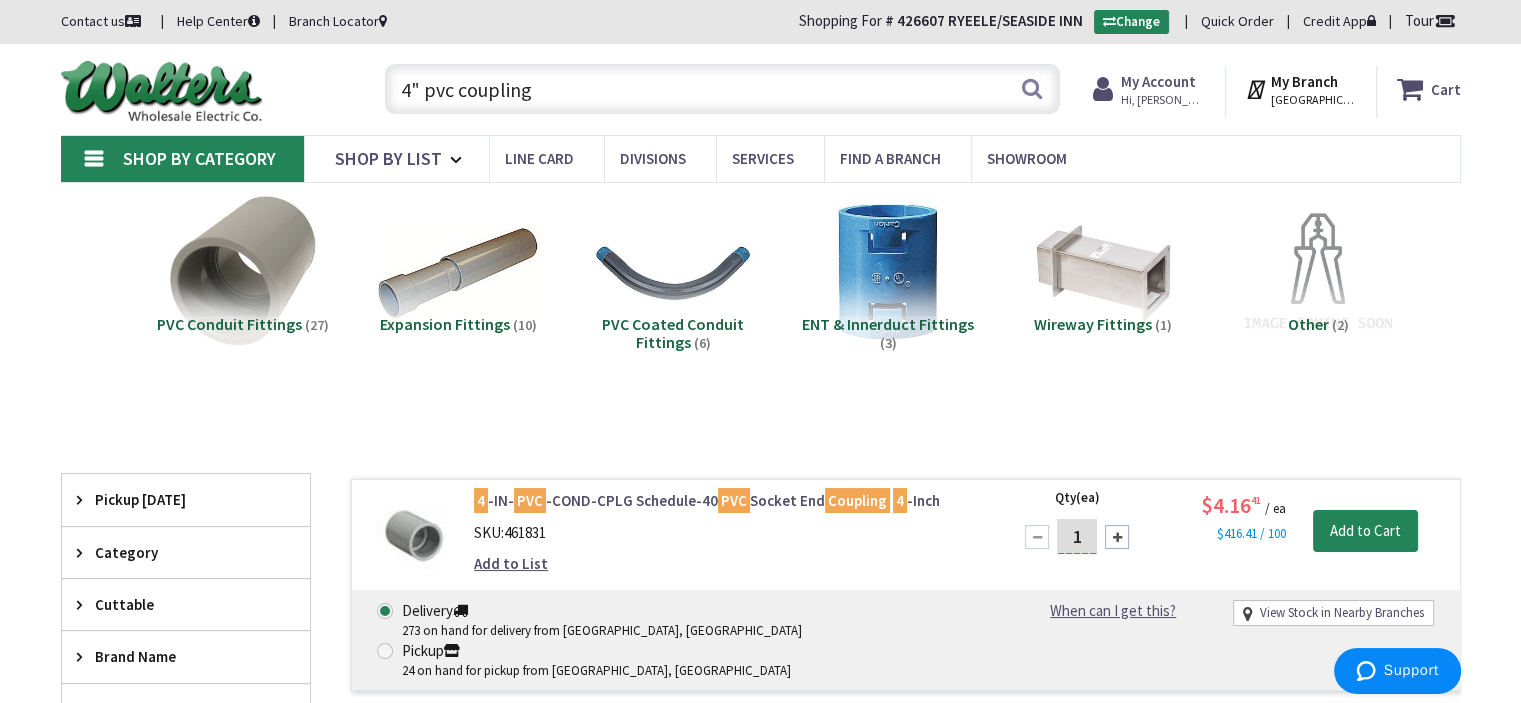click on "4" pvc coupling" at bounding box center (722, 89) 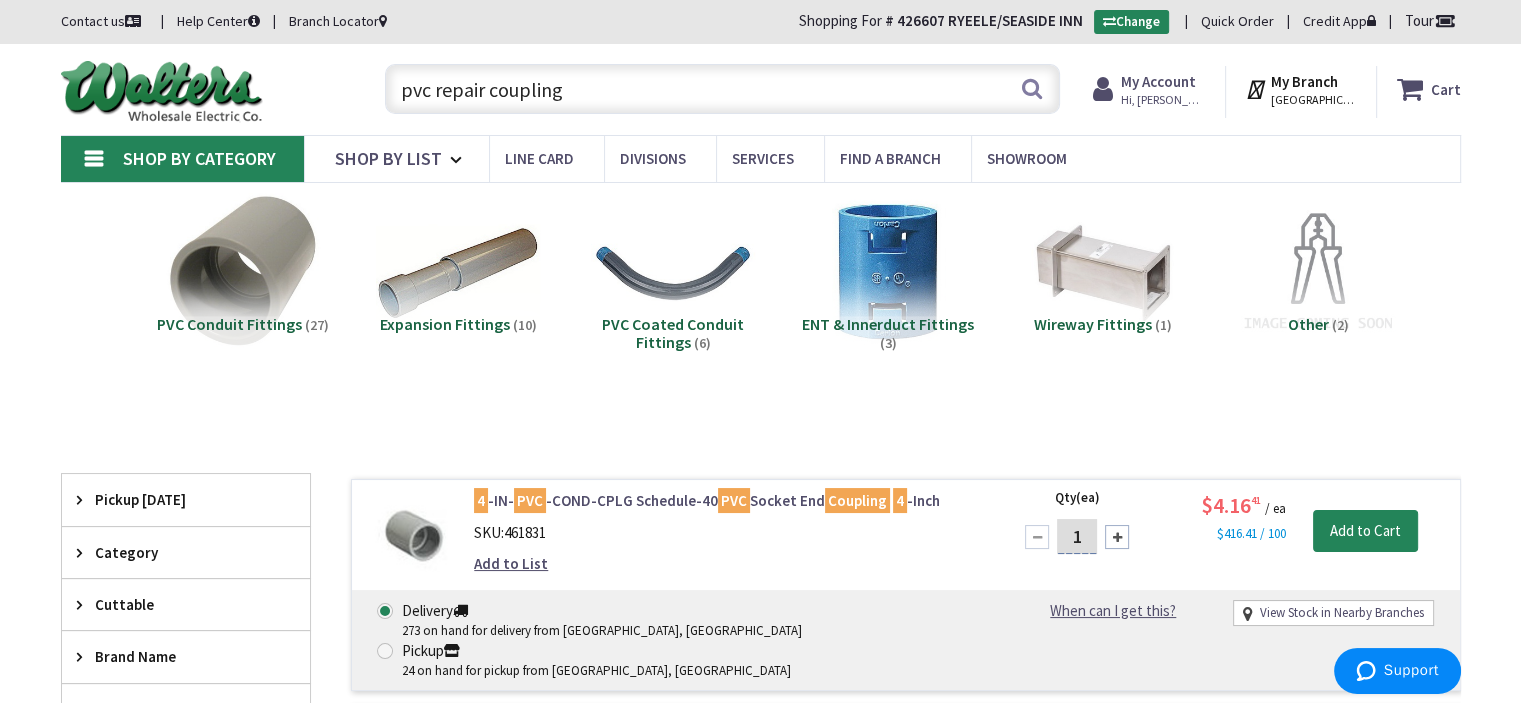 type on "pvc repair coupling" 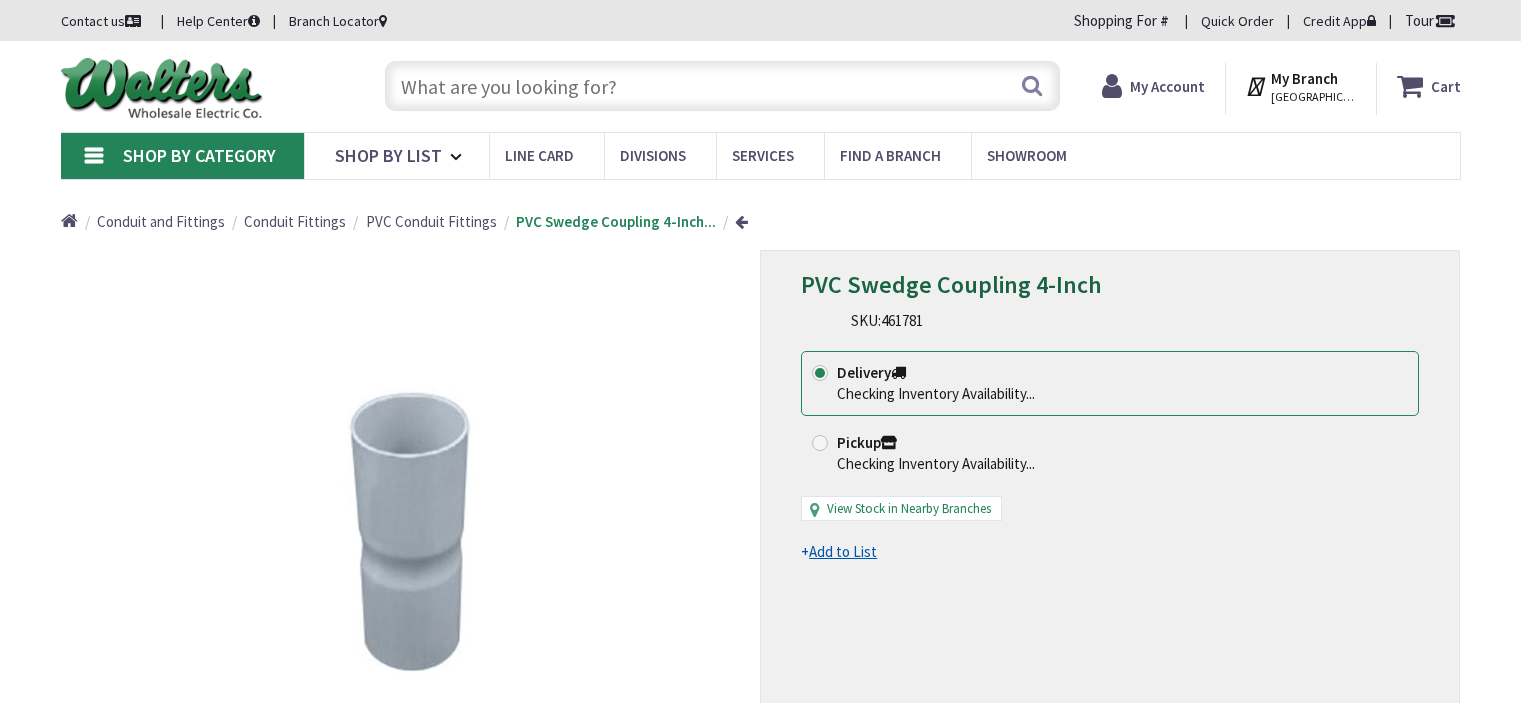 scroll, scrollTop: 0, scrollLeft: 0, axis: both 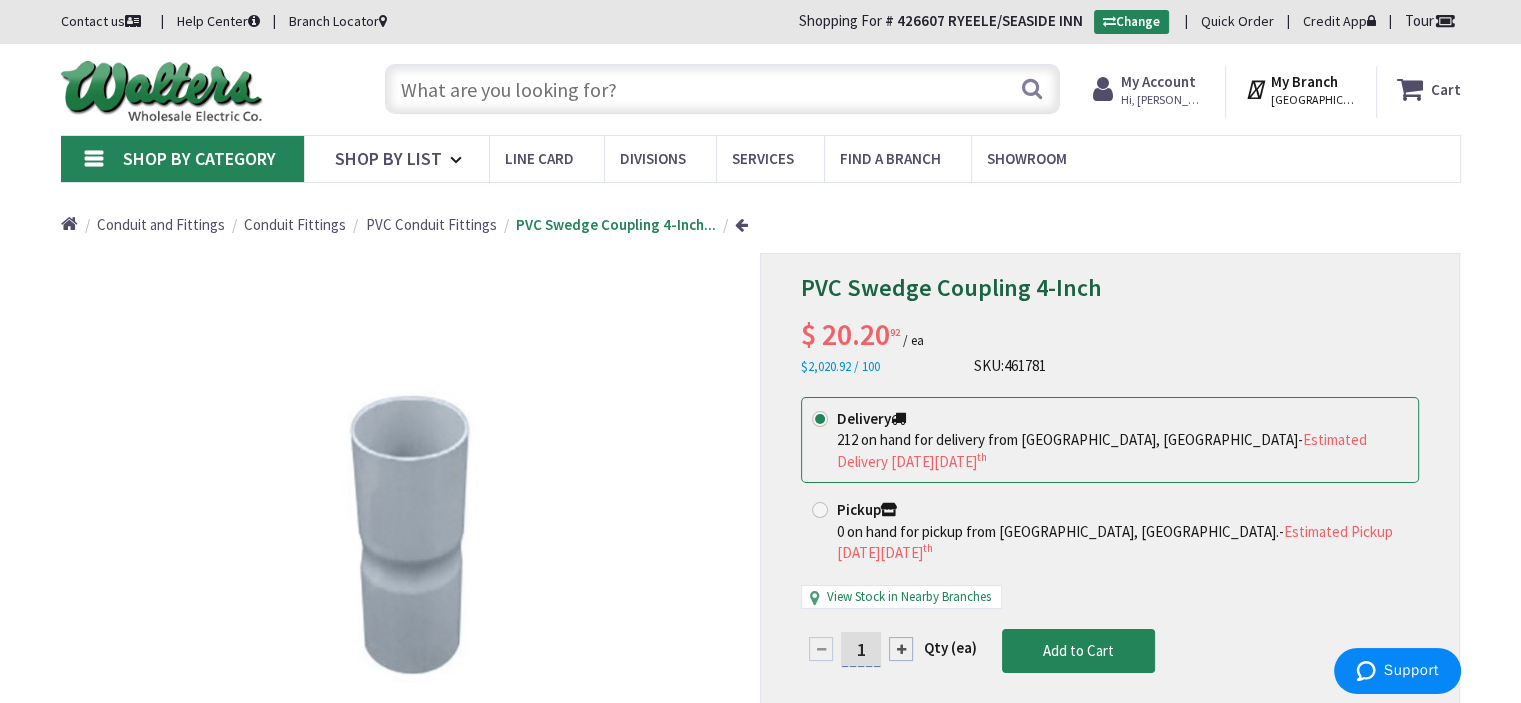 click at bounding box center (722, 89) 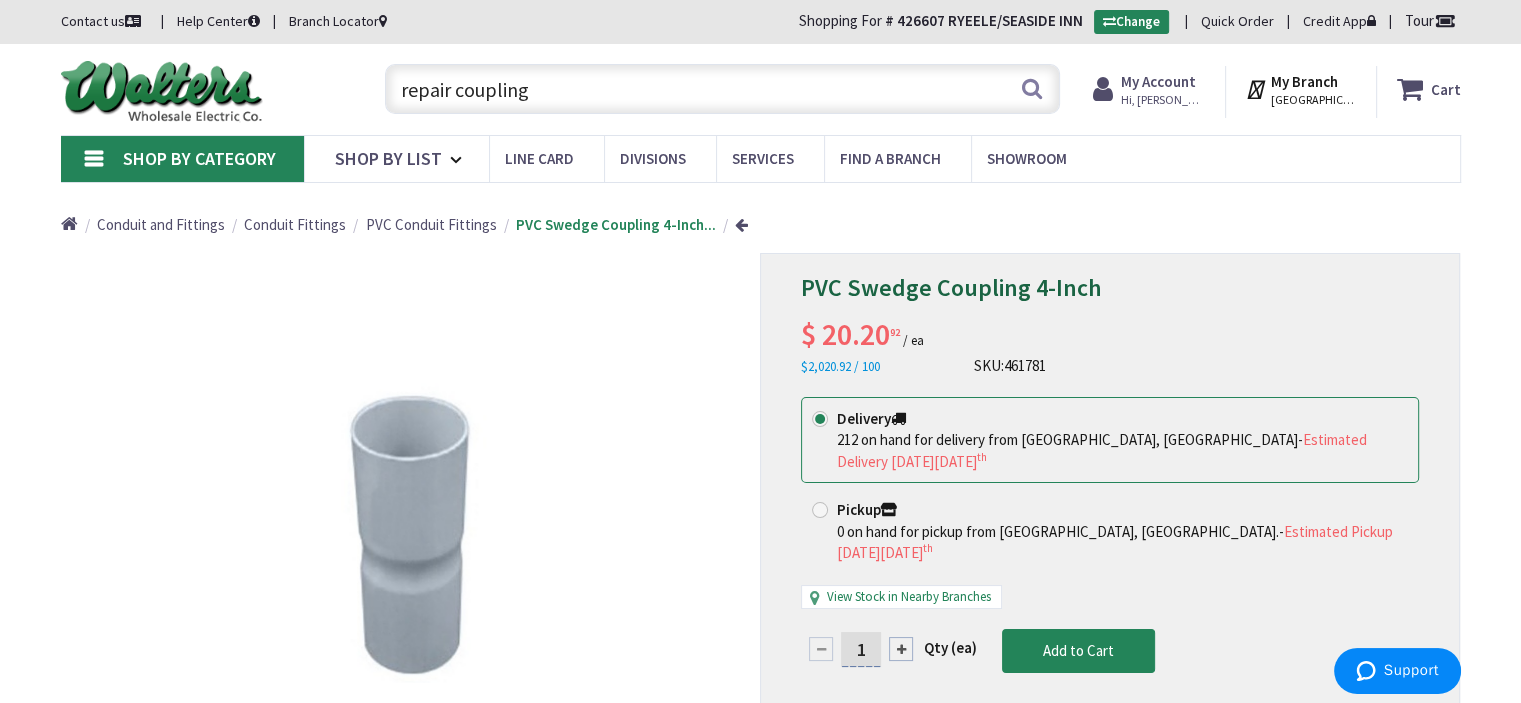 type on "repair coupling" 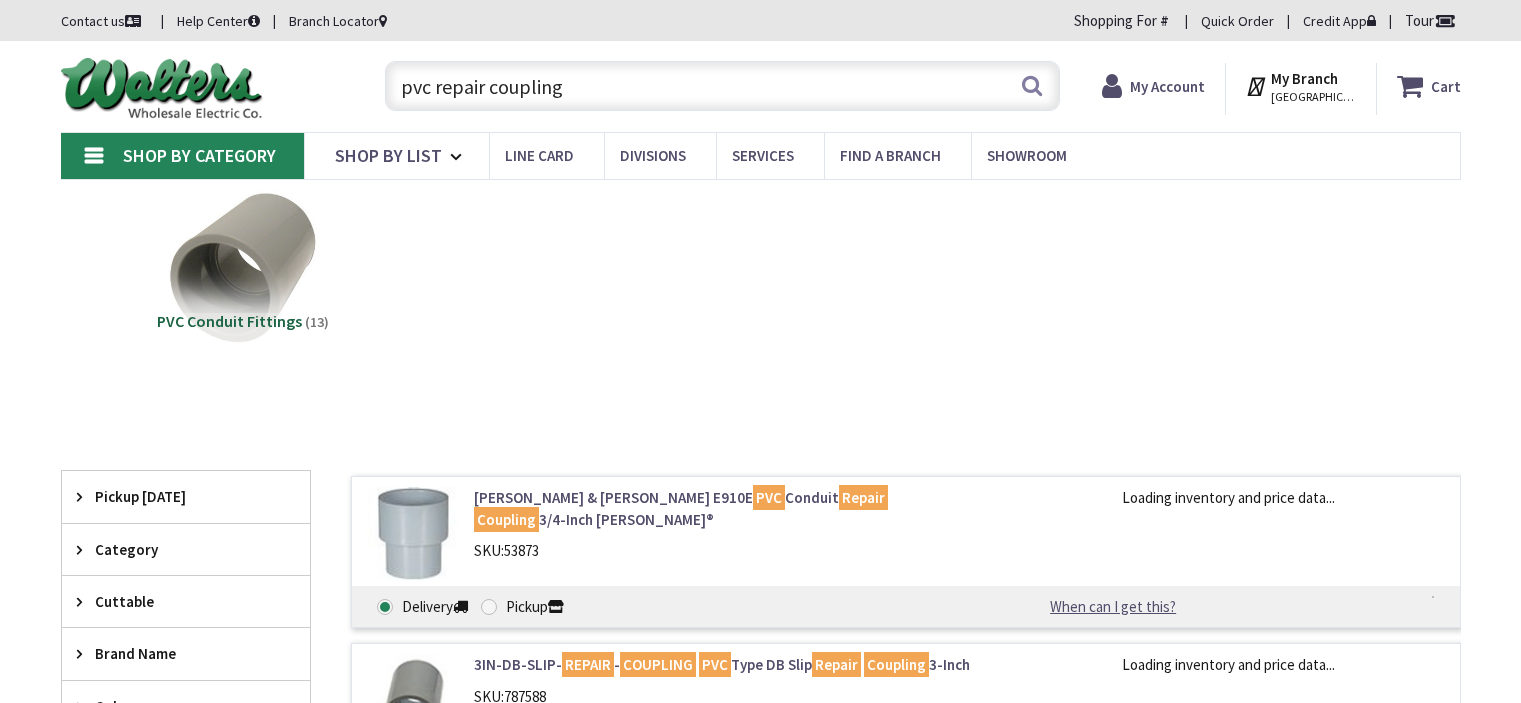 scroll, scrollTop: 0, scrollLeft: 0, axis: both 